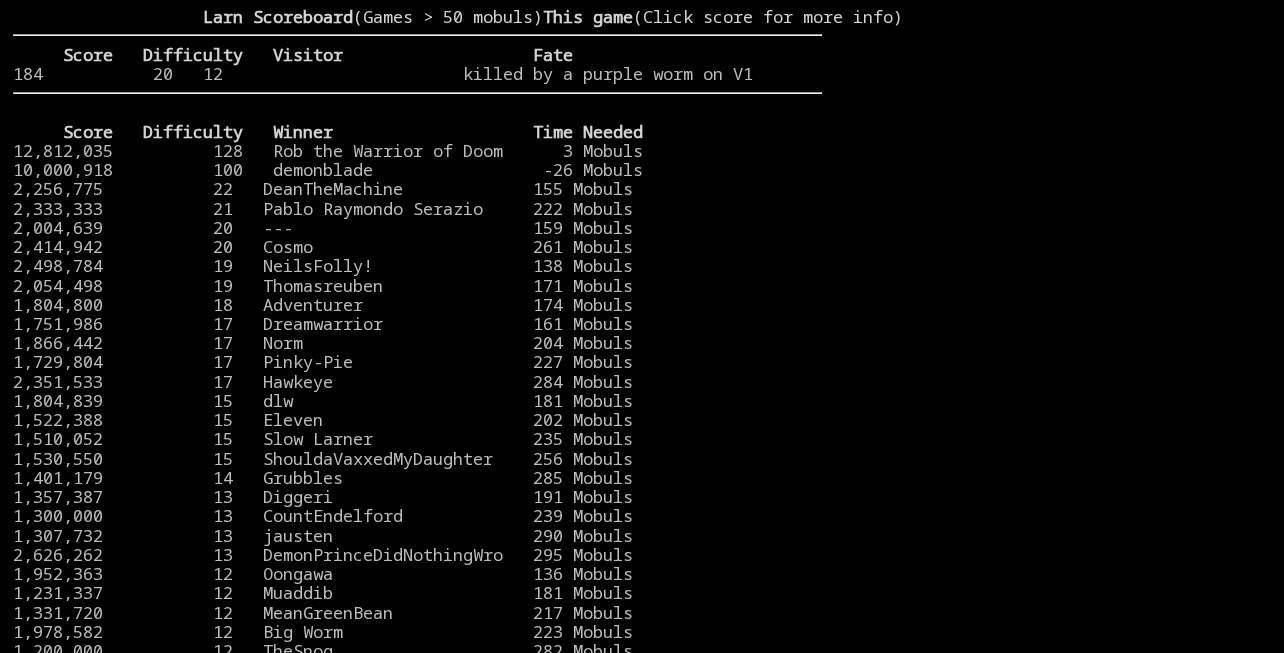 scroll, scrollTop: 0, scrollLeft: 0, axis: both 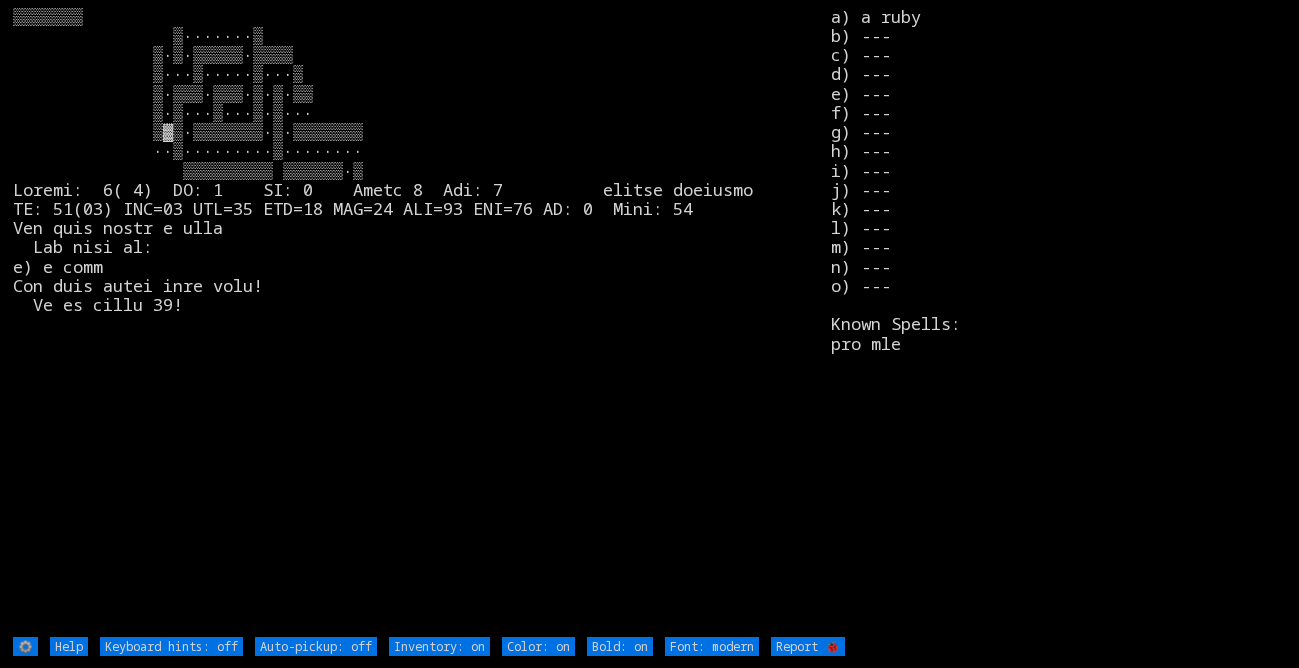 type on "Auto-pickup: on" 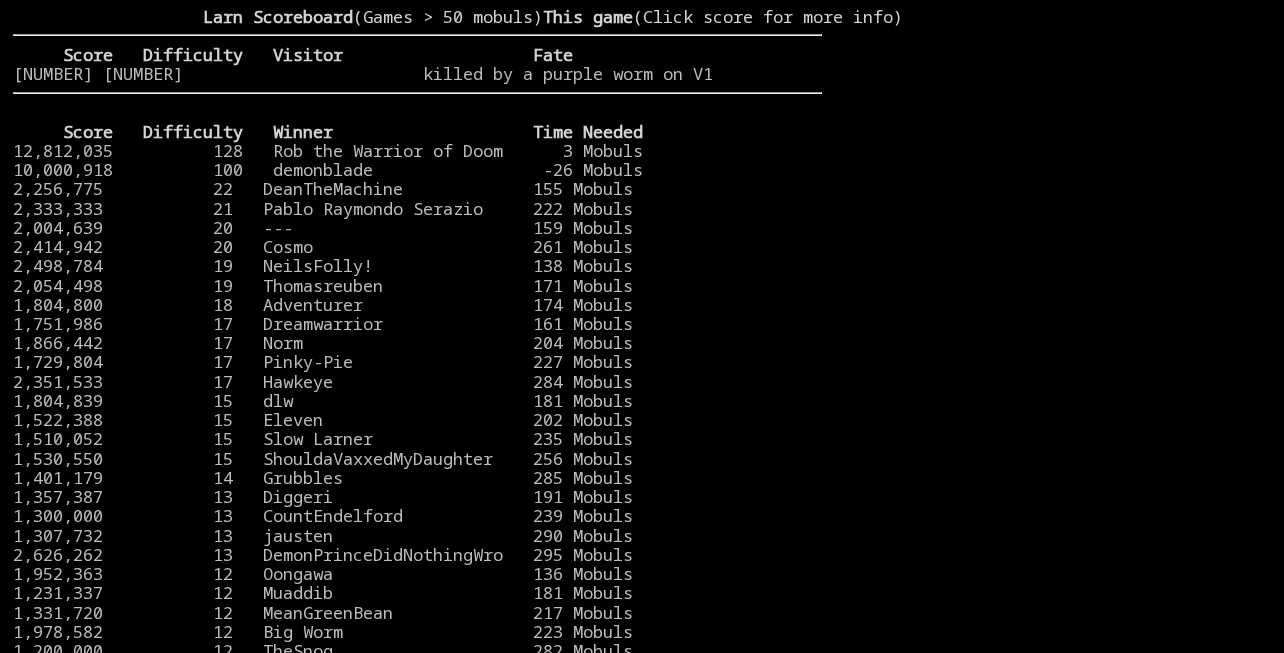 click at bounding box center (1046, 314) 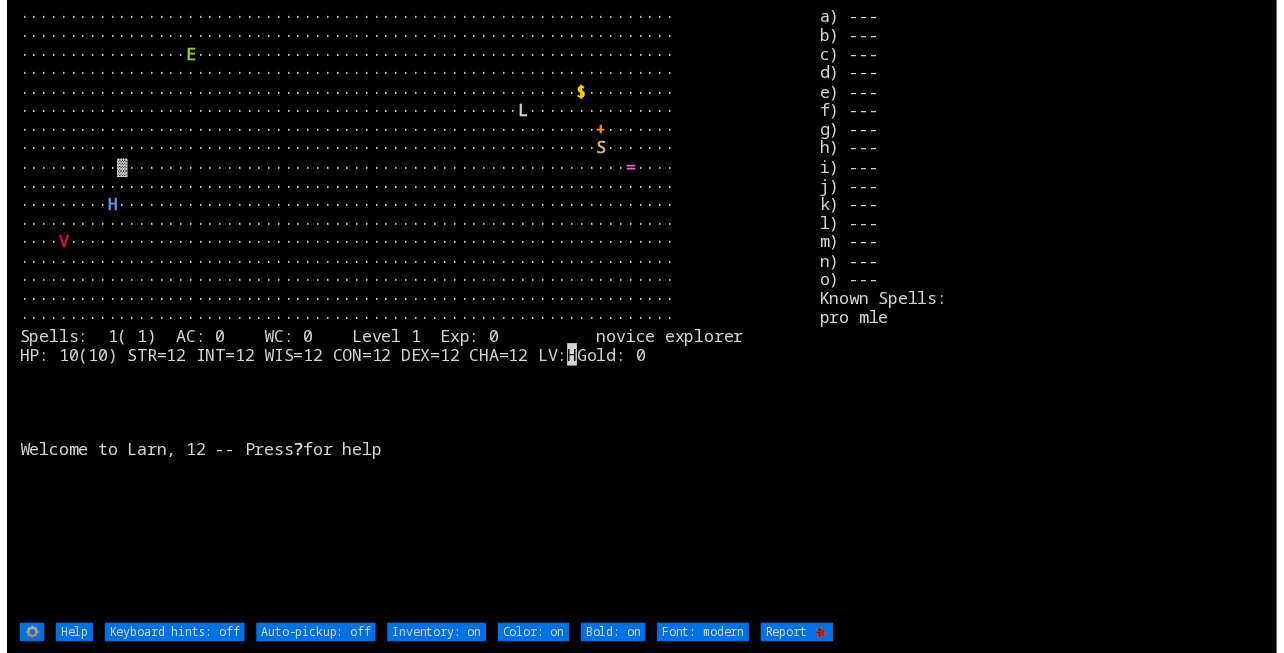 scroll, scrollTop: 0, scrollLeft: 0, axis: both 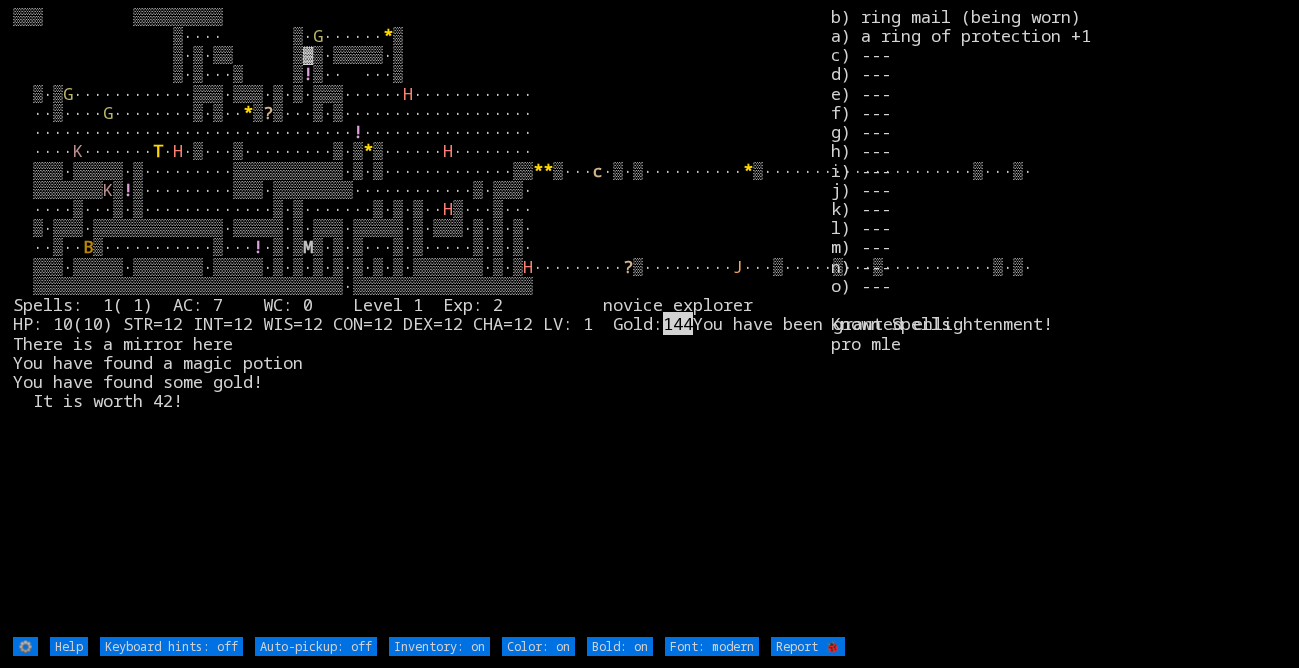 type on "Auto-pickup: on" 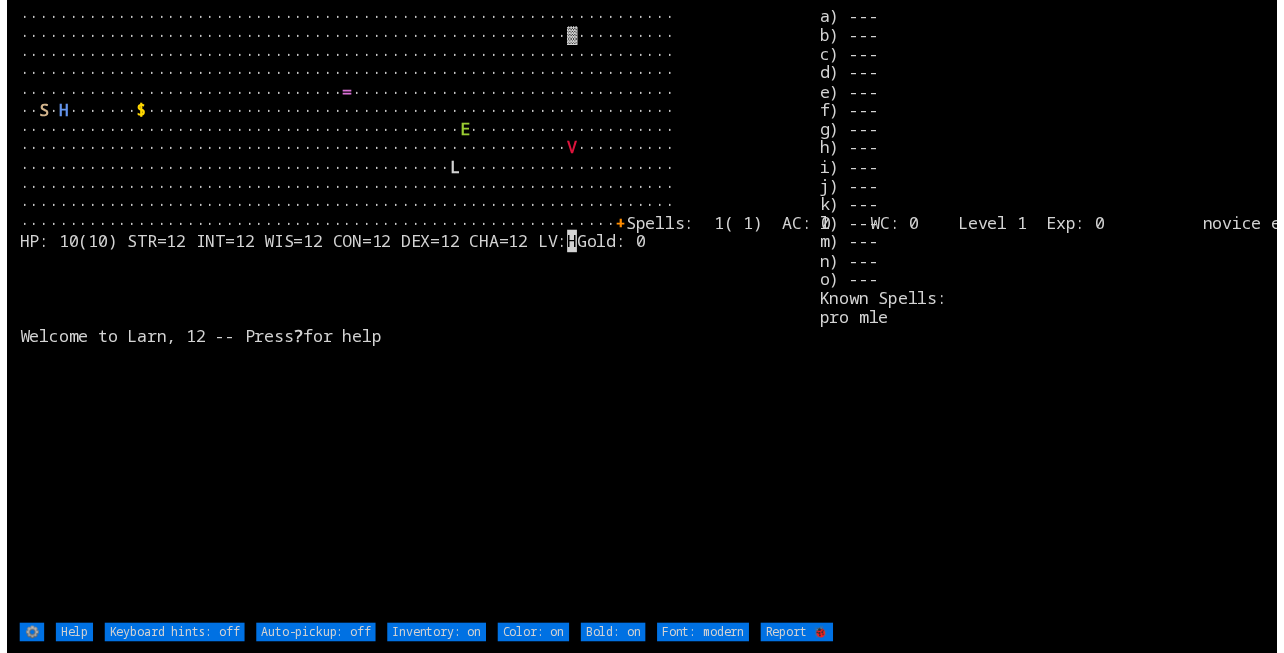 scroll, scrollTop: 0, scrollLeft: 0, axis: both 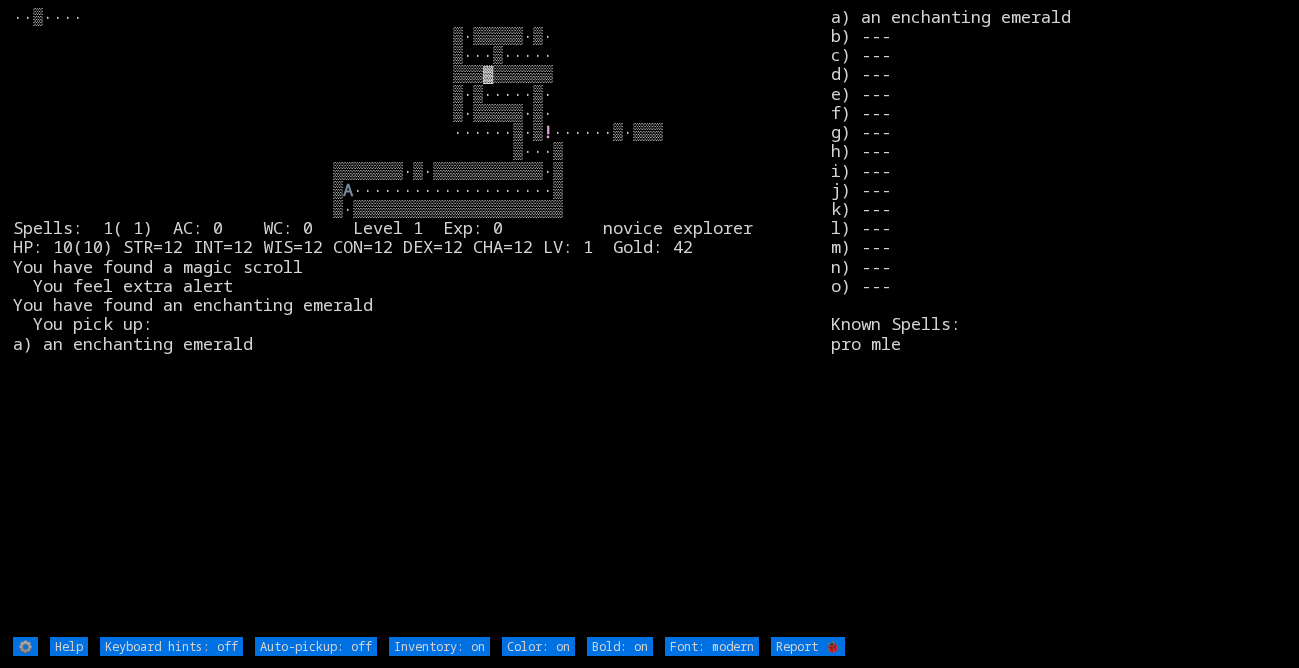 type on "Auto-pickup: on" 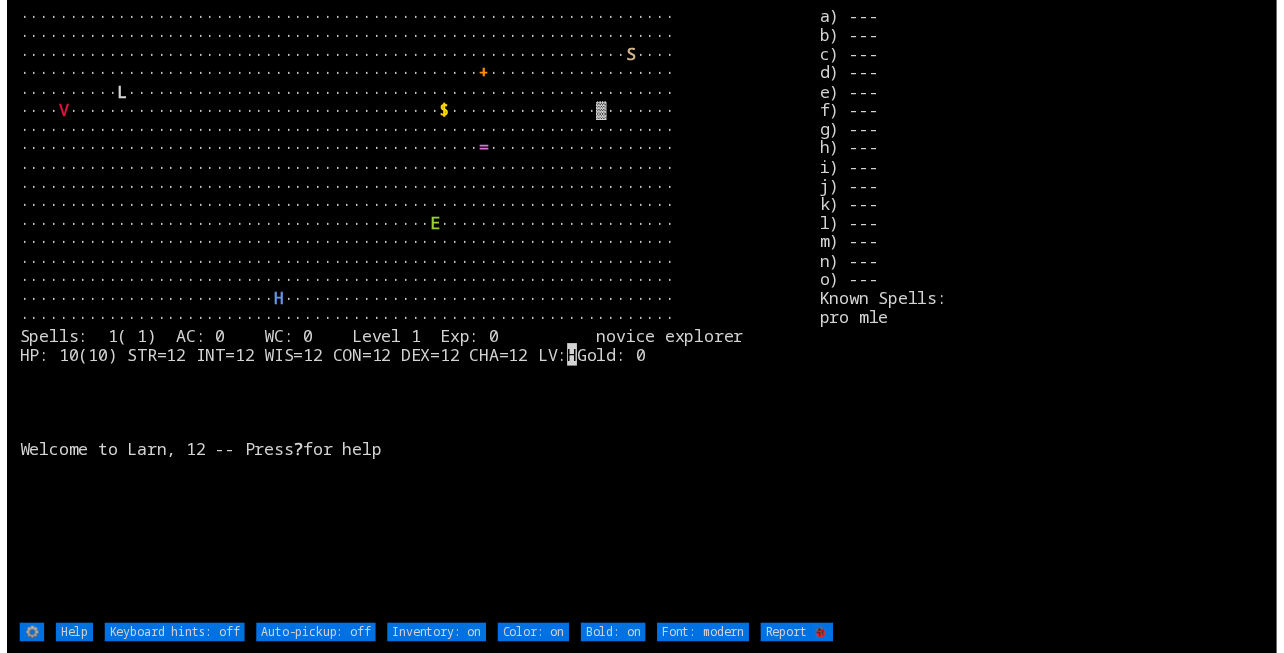 scroll, scrollTop: 0, scrollLeft: 0, axis: both 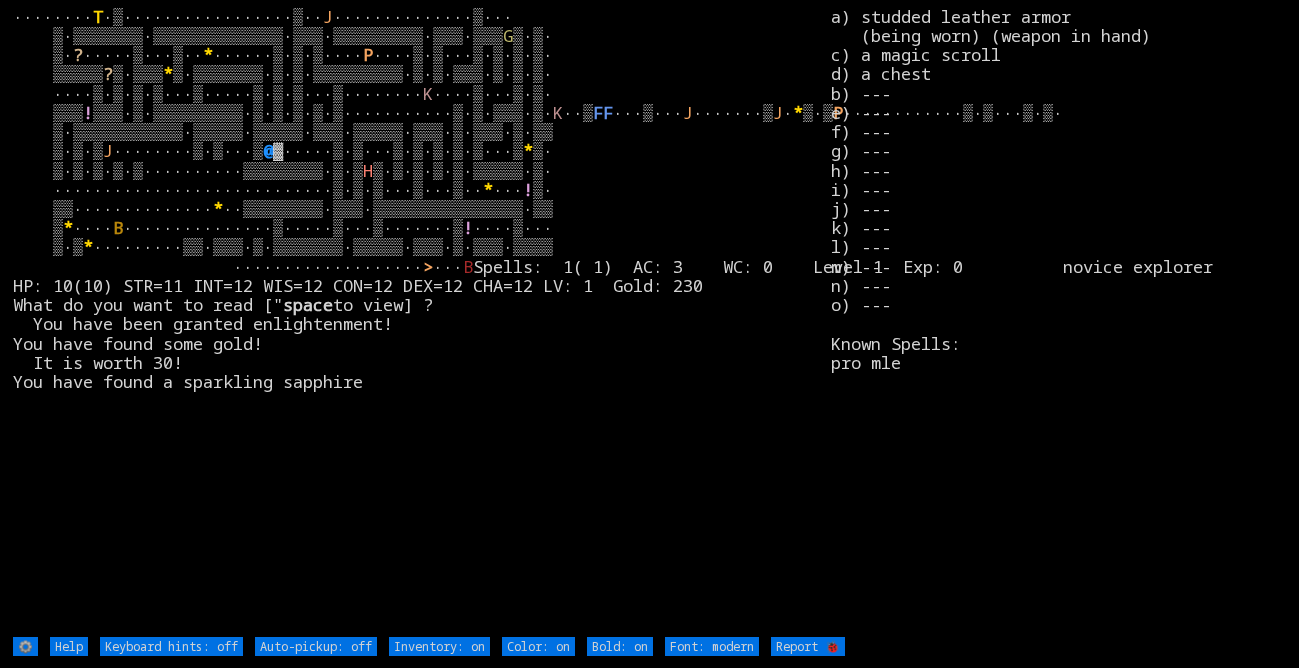 type on "Auto-pickup: on" 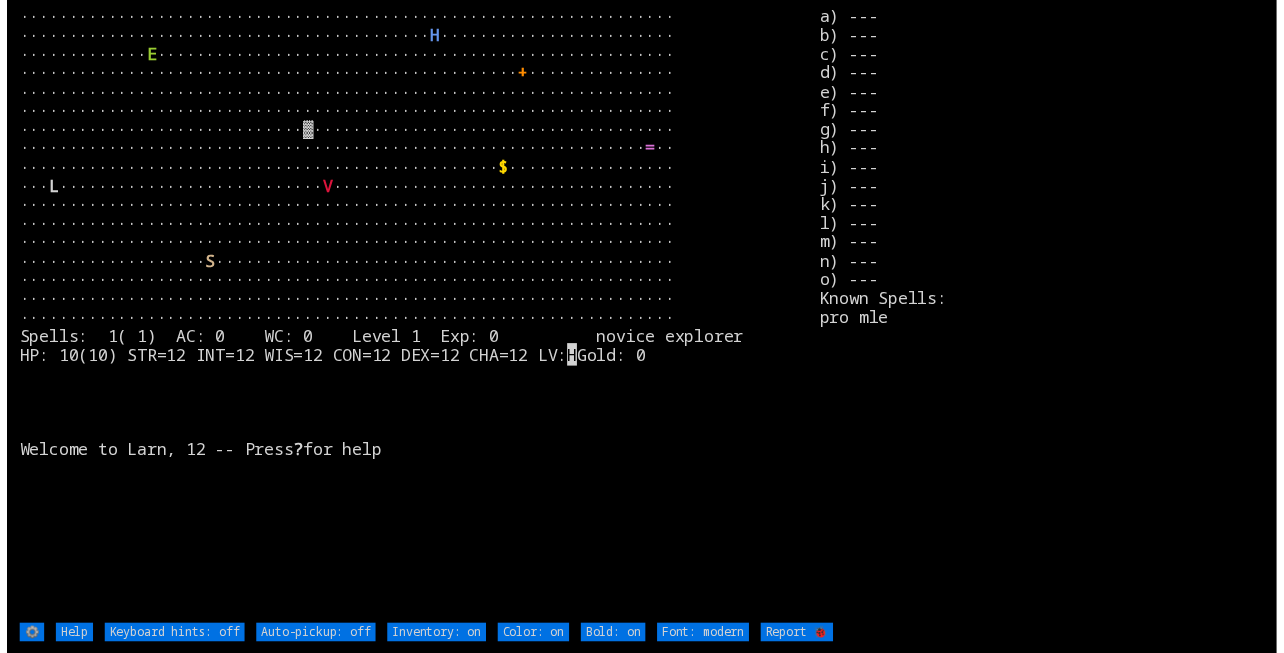 scroll, scrollTop: 0, scrollLeft: 0, axis: both 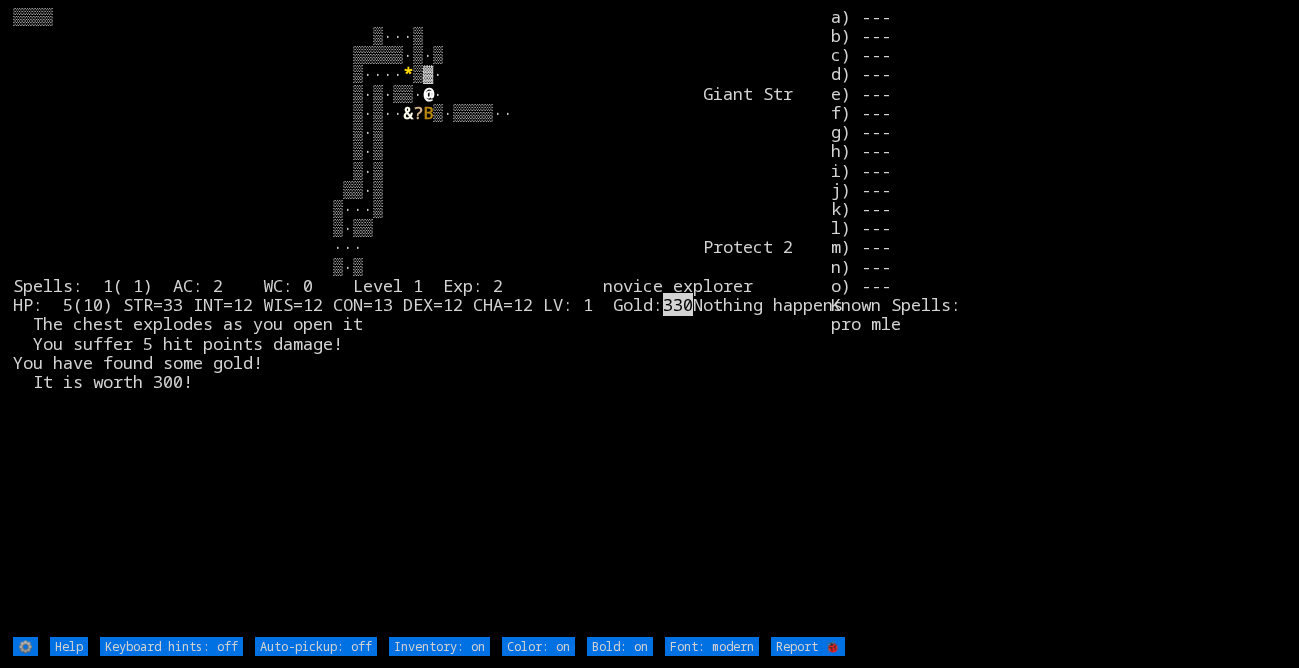 type on "Auto-pickup: on" 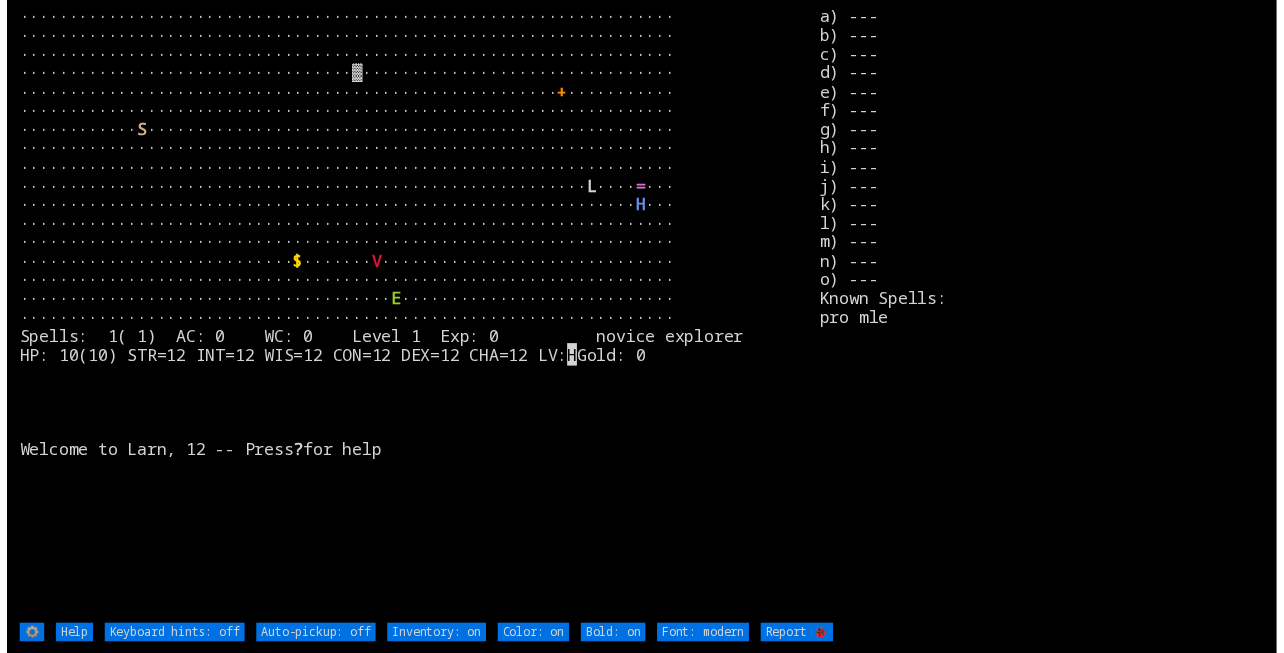 scroll, scrollTop: 0, scrollLeft: 0, axis: both 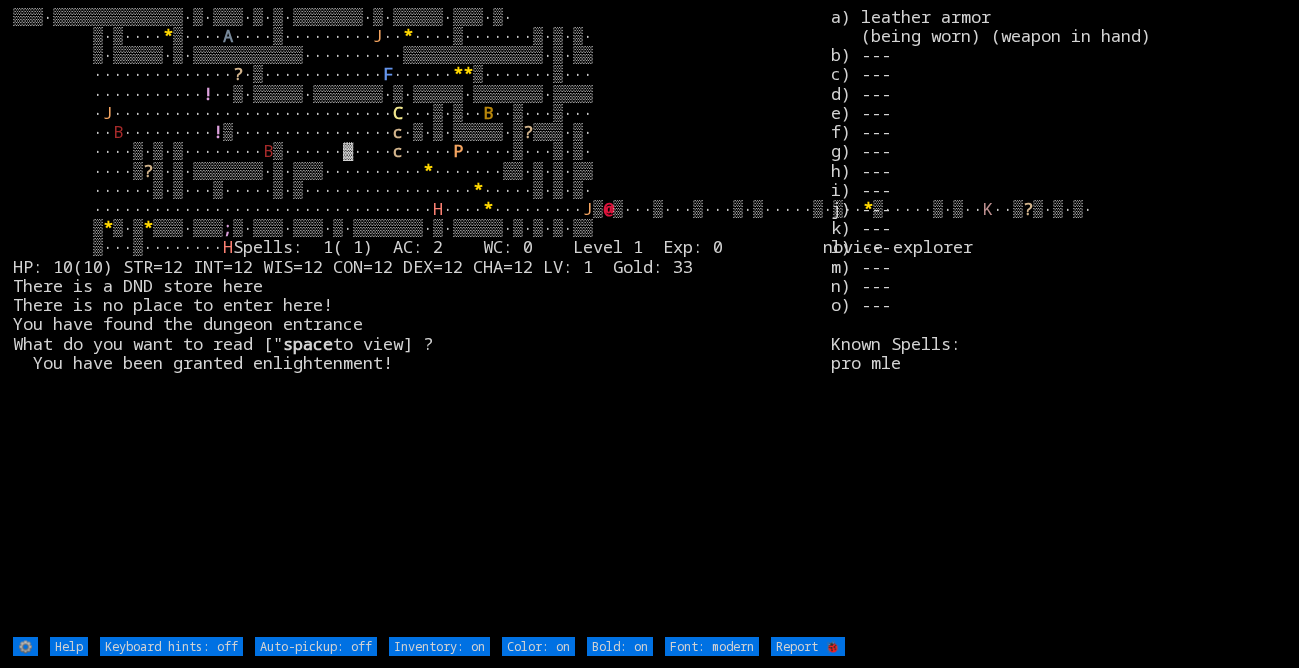 type on "Auto-pickup: on" 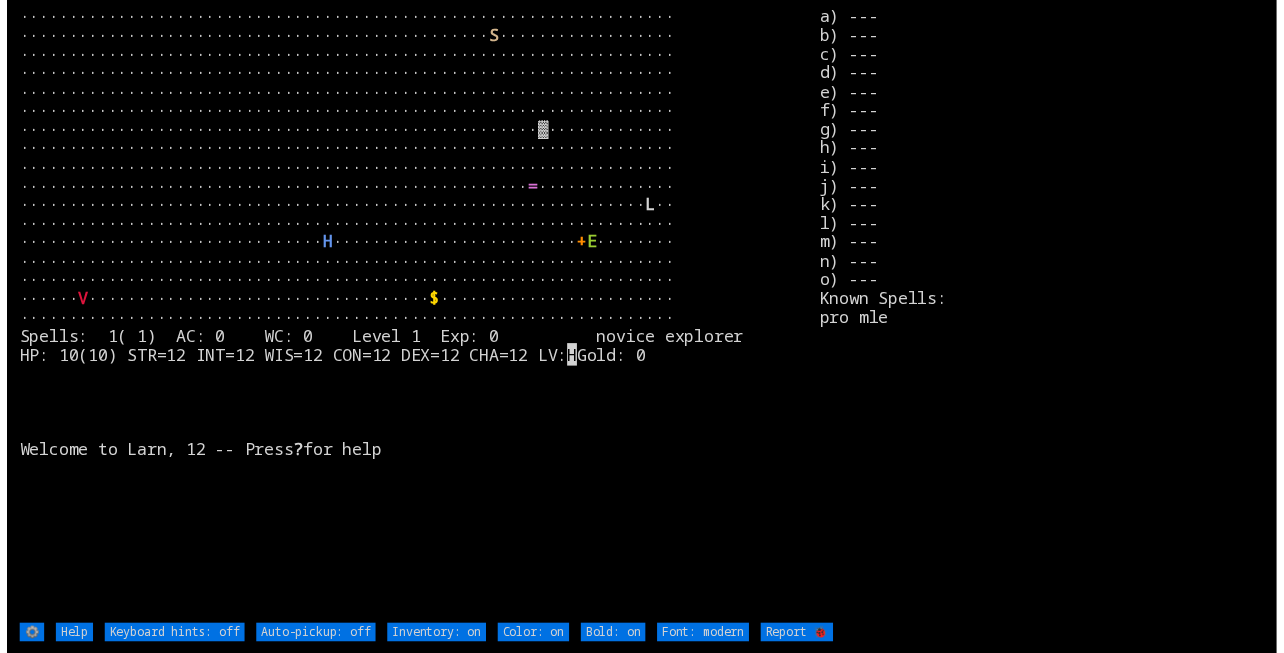 scroll, scrollTop: 0, scrollLeft: 0, axis: both 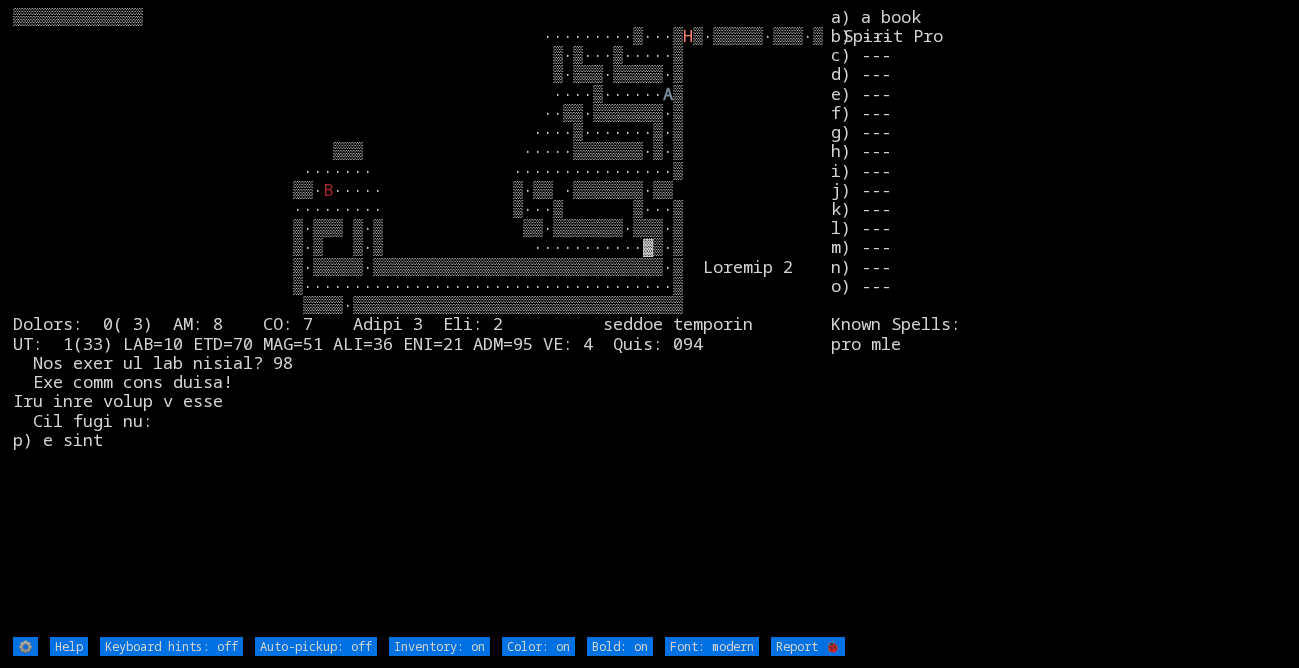 type on "Auto-pickup: on" 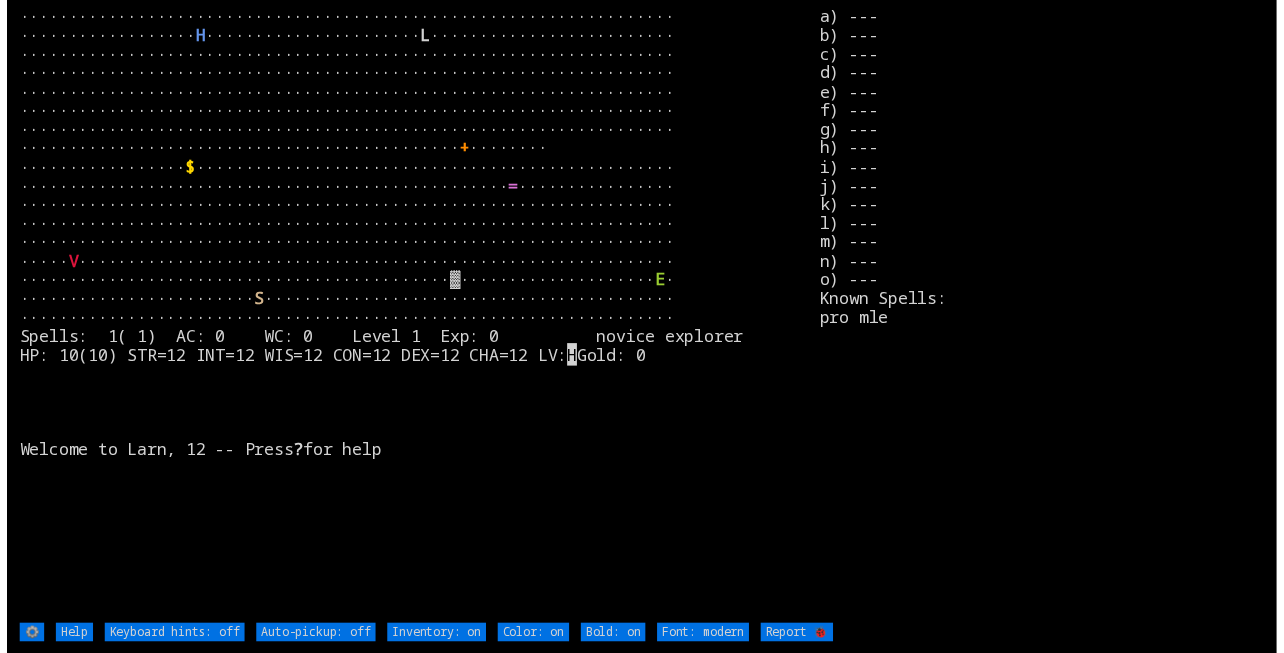 scroll, scrollTop: 0, scrollLeft: 0, axis: both 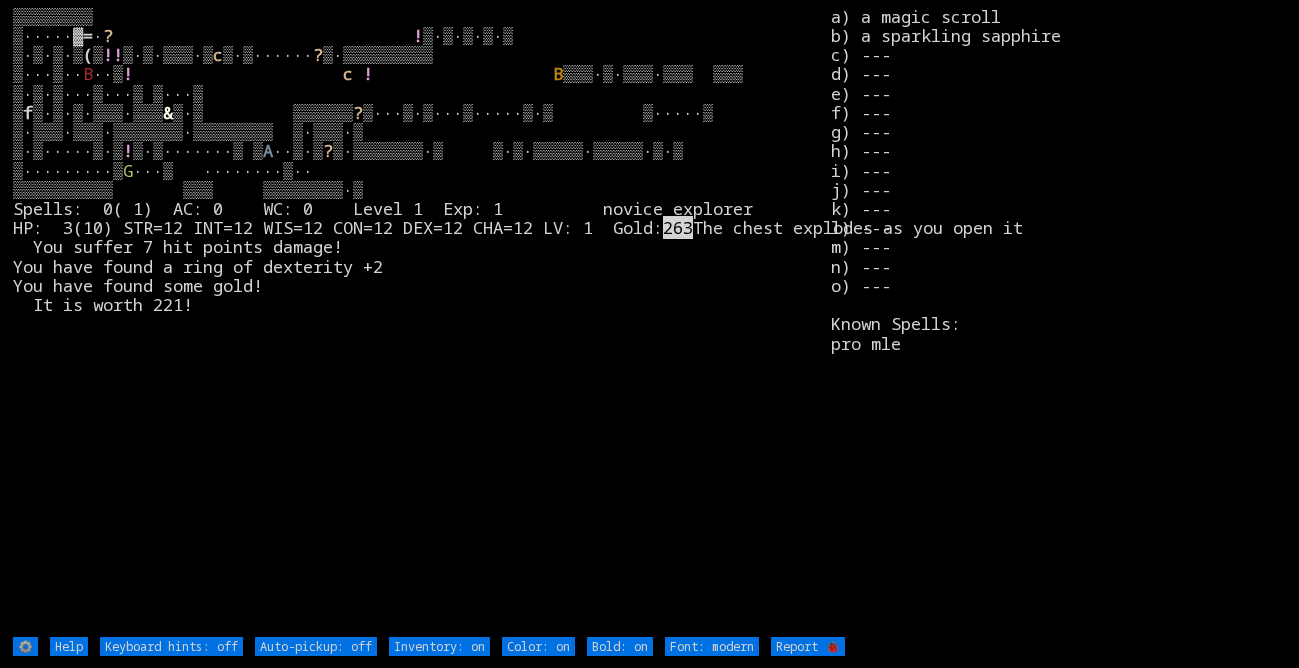 type on "Auto-pickup: on" 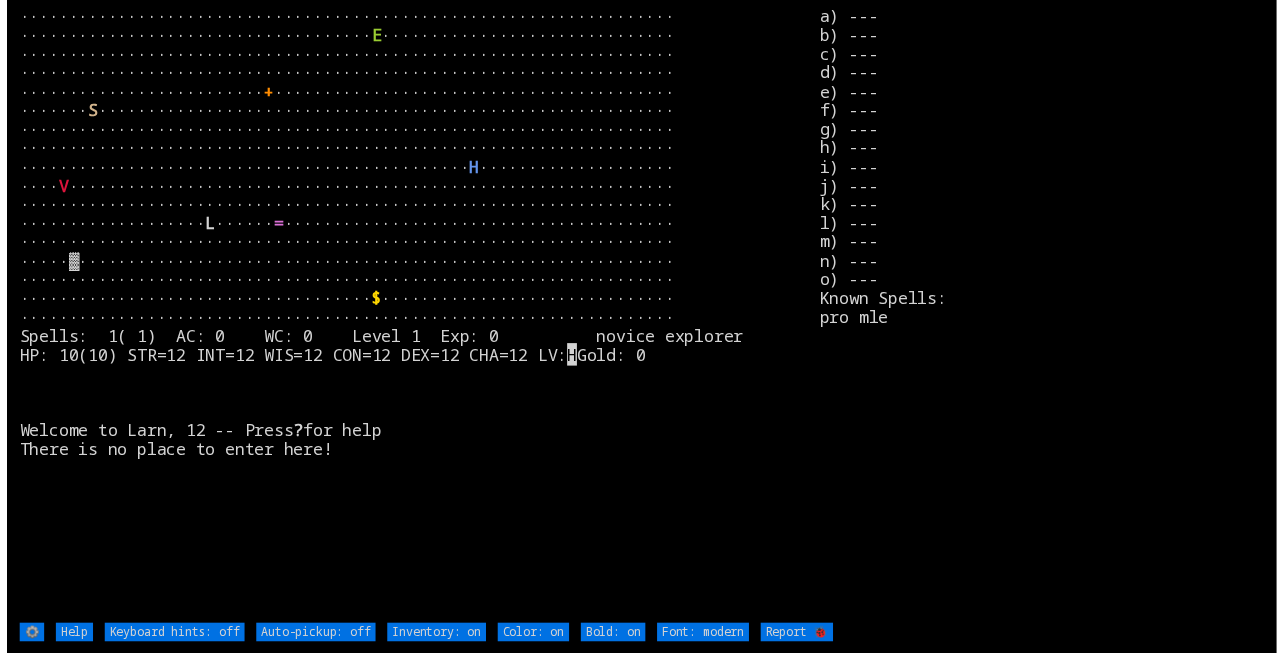 scroll, scrollTop: 0, scrollLeft: 0, axis: both 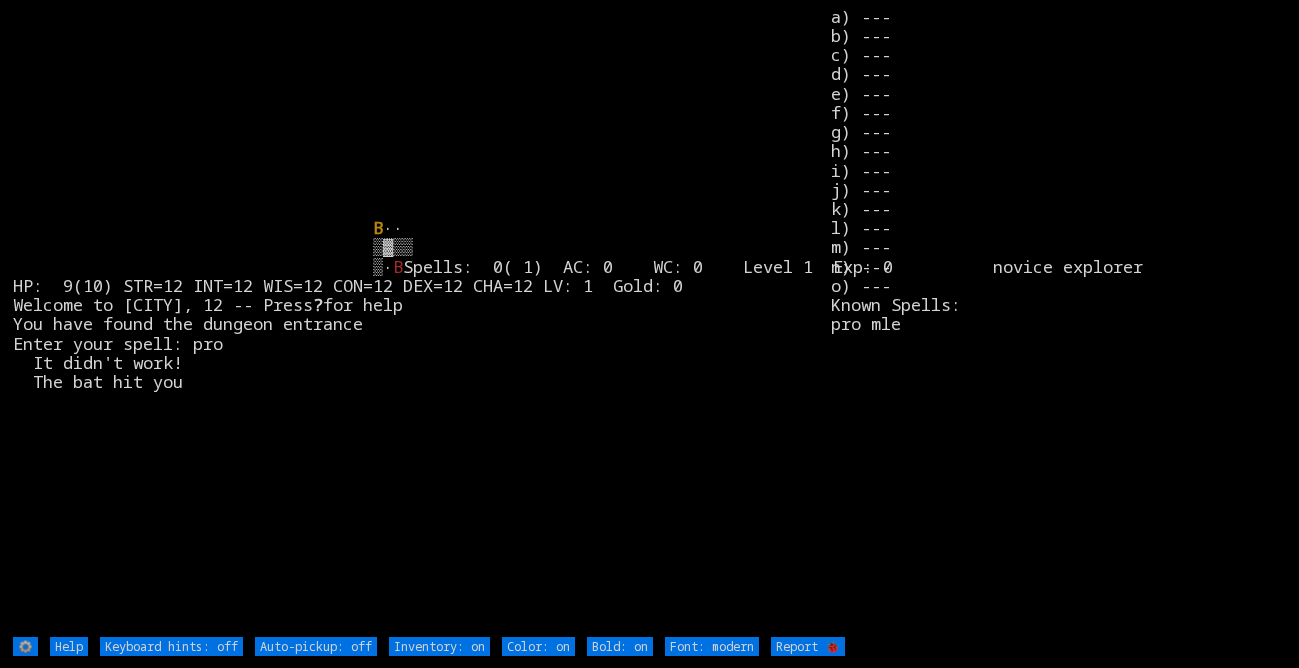 type on "Auto-pickup: on" 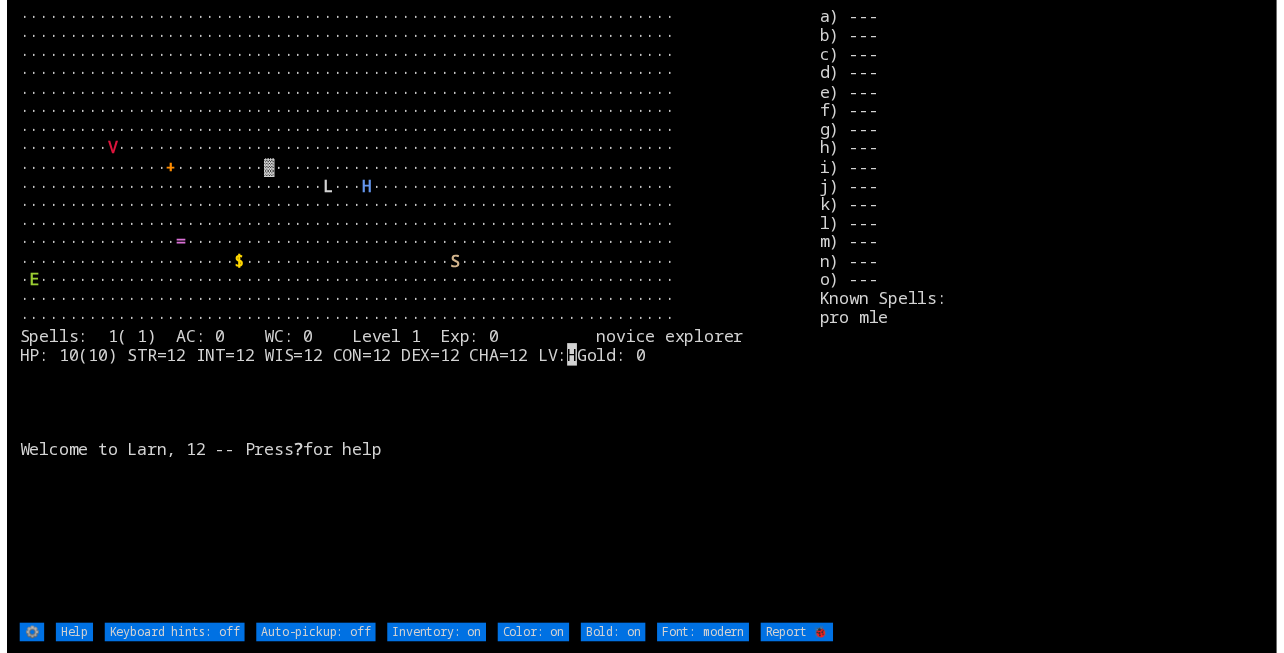scroll, scrollTop: 0, scrollLeft: 0, axis: both 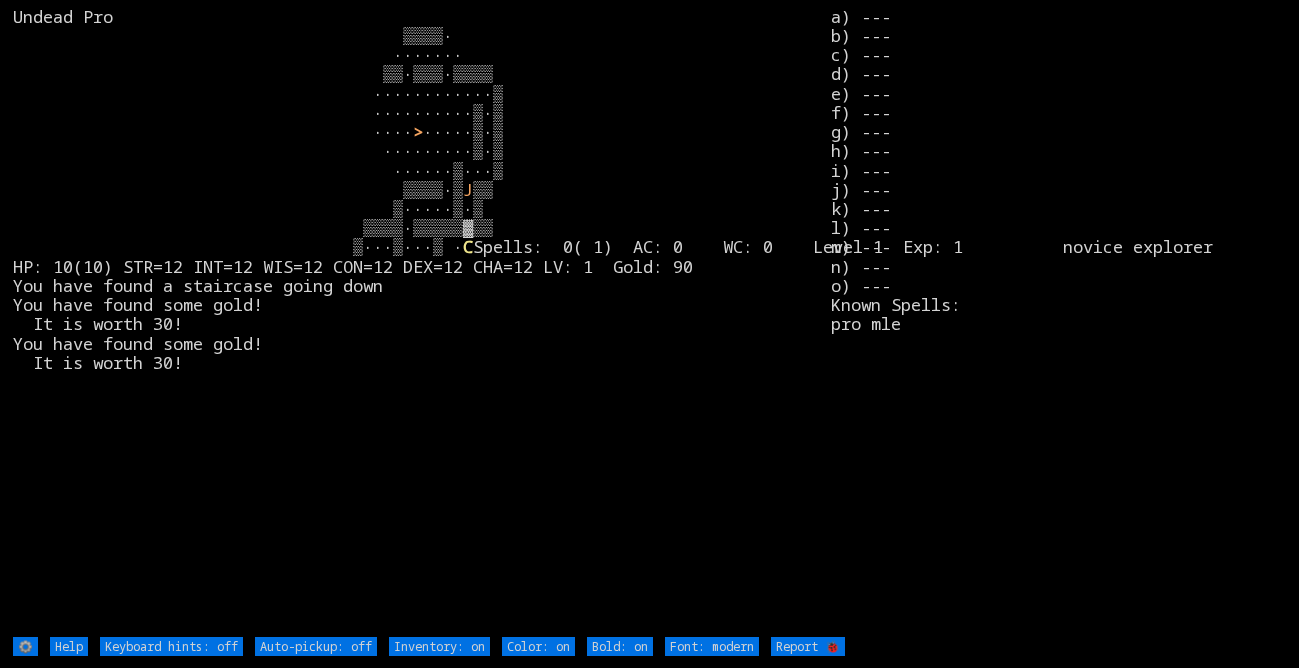 type on "Auto-pickup: on" 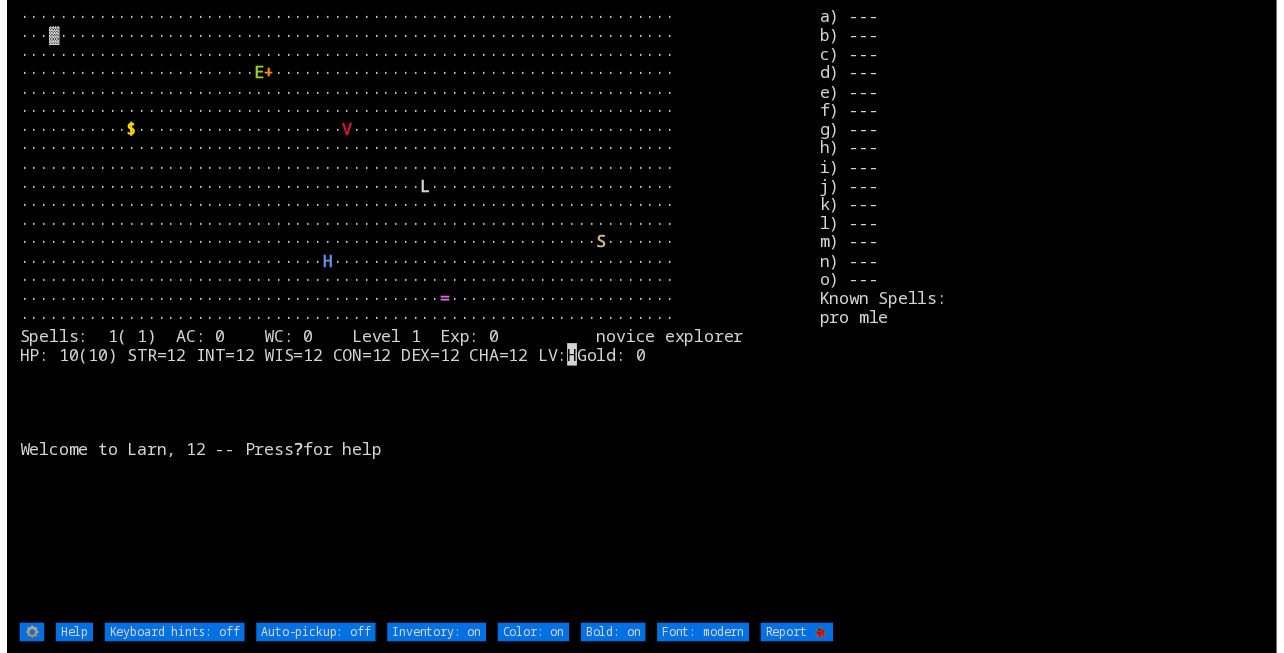 scroll, scrollTop: 0, scrollLeft: 0, axis: both 